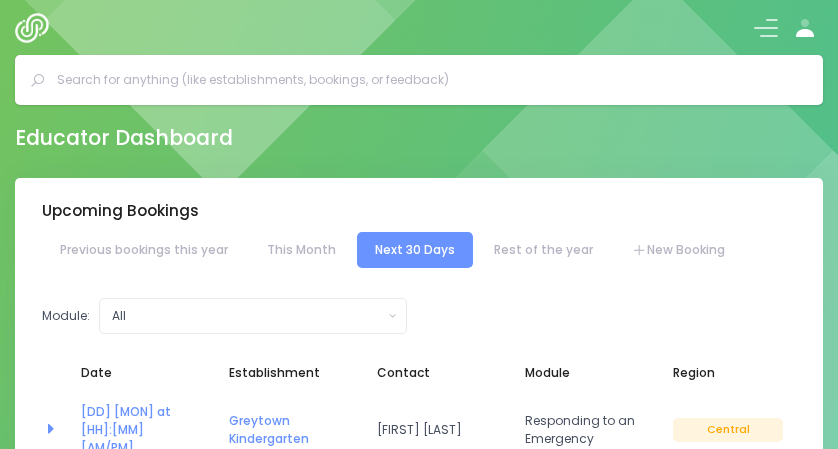 scroll, scrollTop: 0, scrollLeft: 0, axis: both 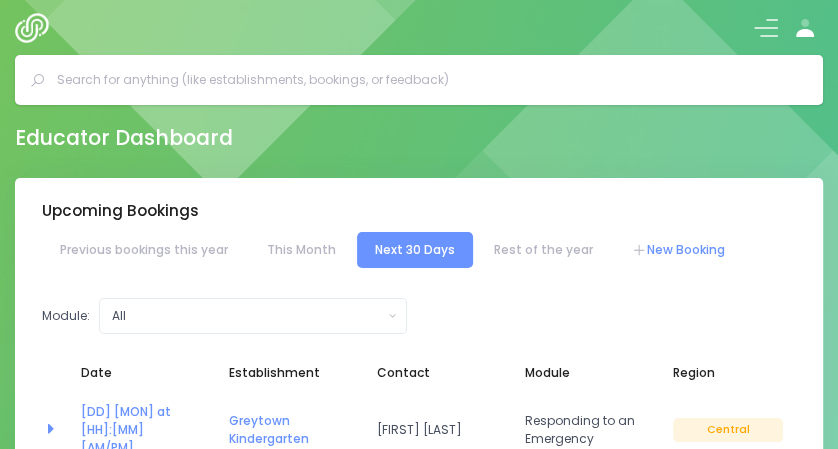 click on "New Booking" at bounding box center (678, 250) 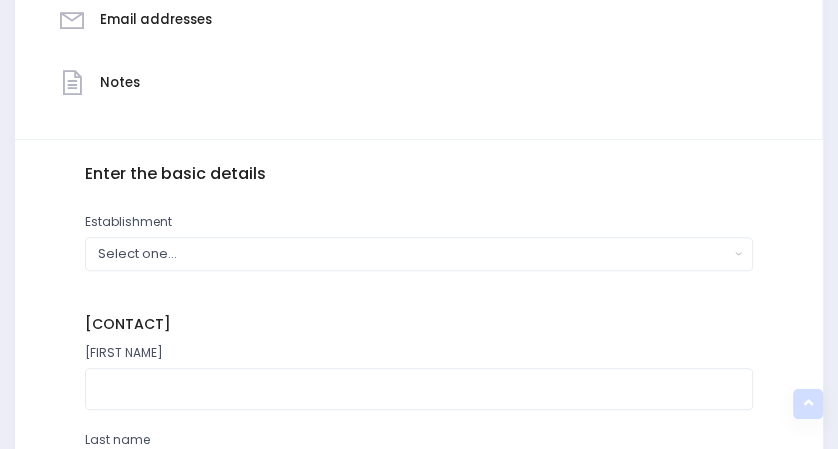 scroll, scrollTop: 608, scrollLeft: 0, axis: vertical 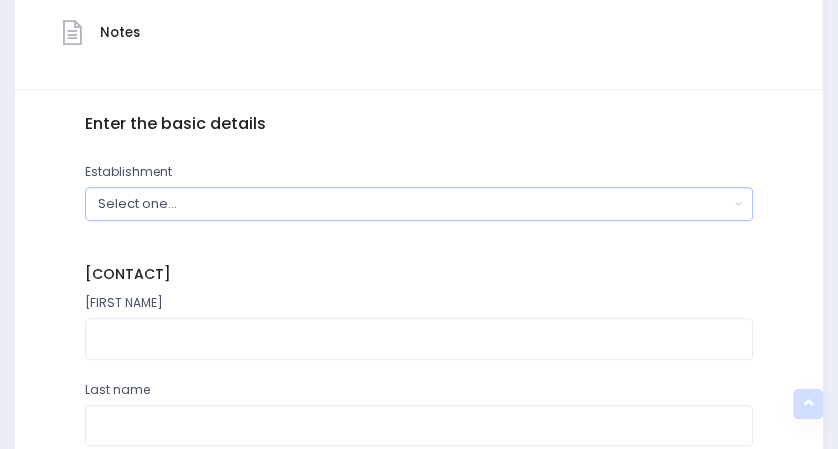 click on "Select one..." at bounding box center [418, 203] 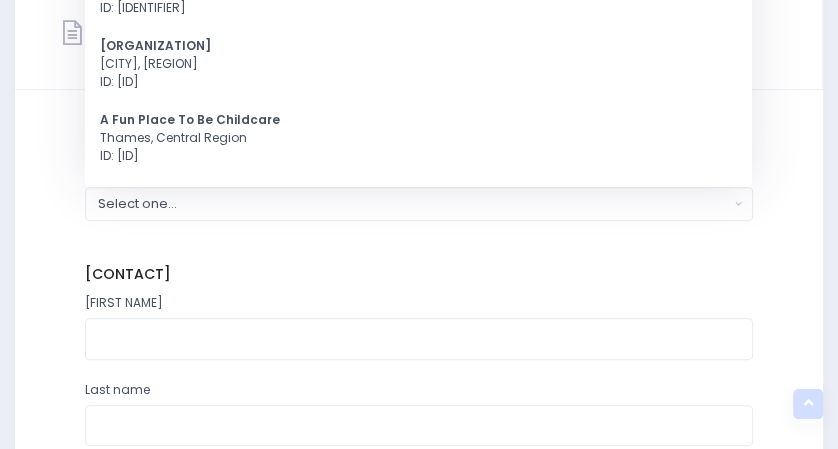 scroll, scrollTop: 270, scrollLeft: 0, axis: vertical 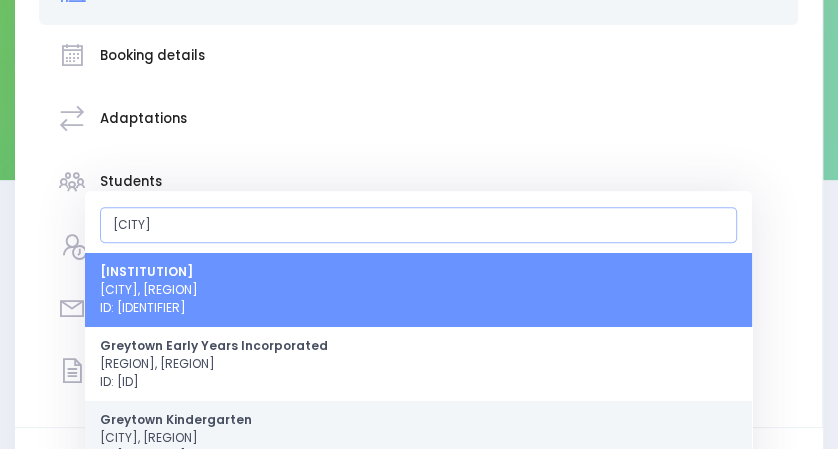 type on "[CITY]" 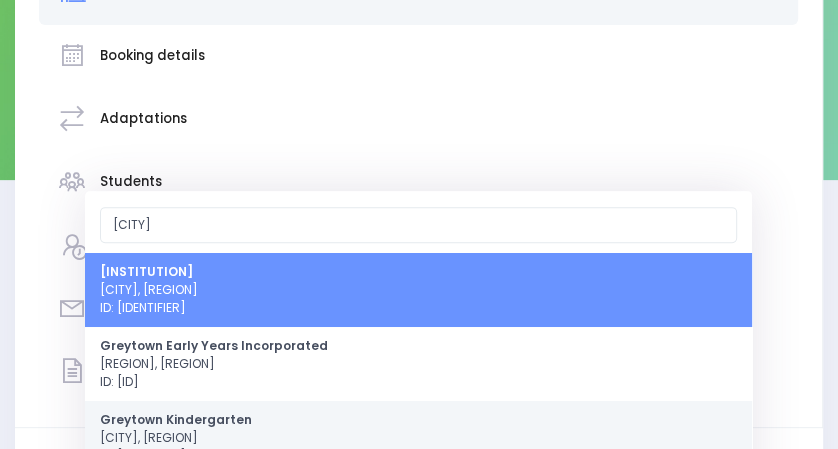 click on "[CITY] Kindergarten [CITY], Central Region ID: [ID]" at bounding box center (418, 438) 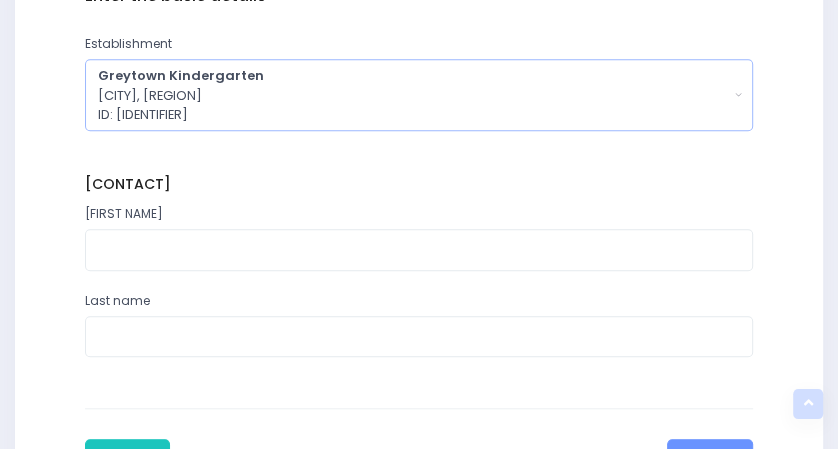 scroll, scrollTop: 743, scrollLeft: 0, axis: vertical 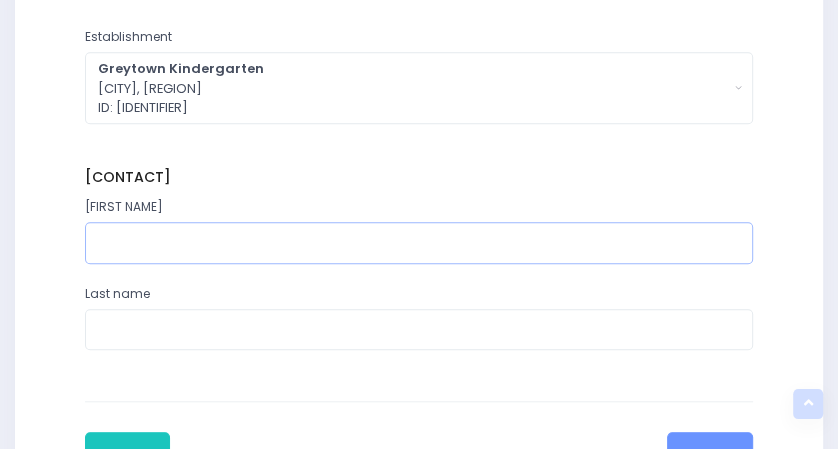 click at bounding box center (418, 242) 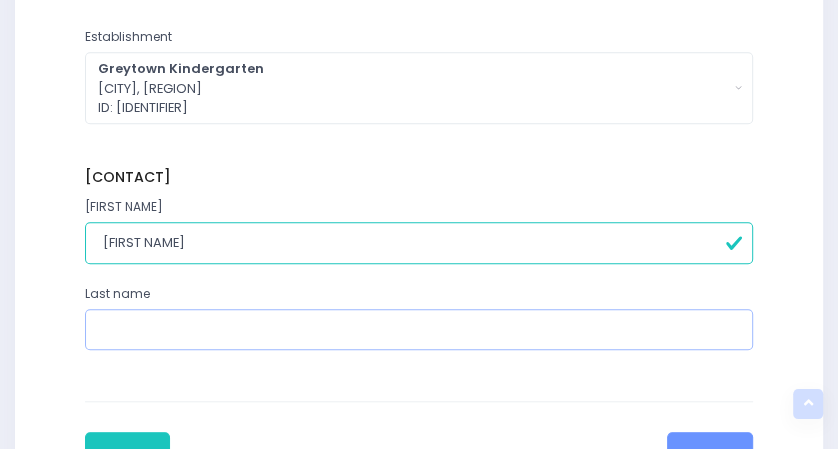 type on "Greytown" 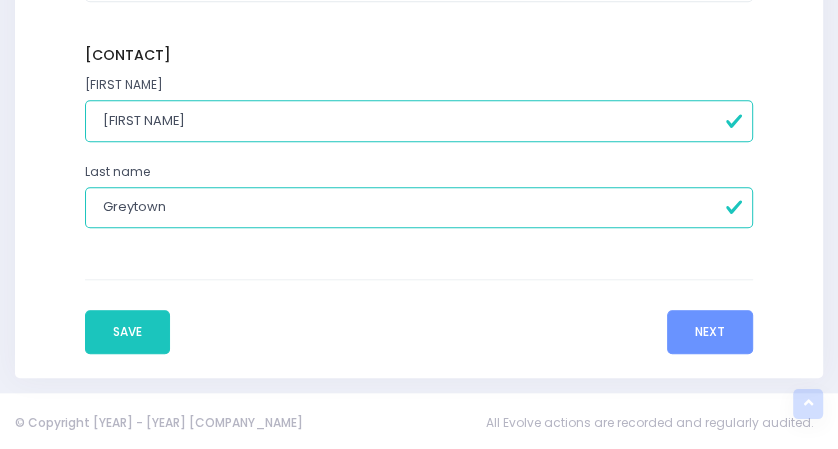 scroll, scrollTop: 868, scrollLeft: 0, axis: vertical 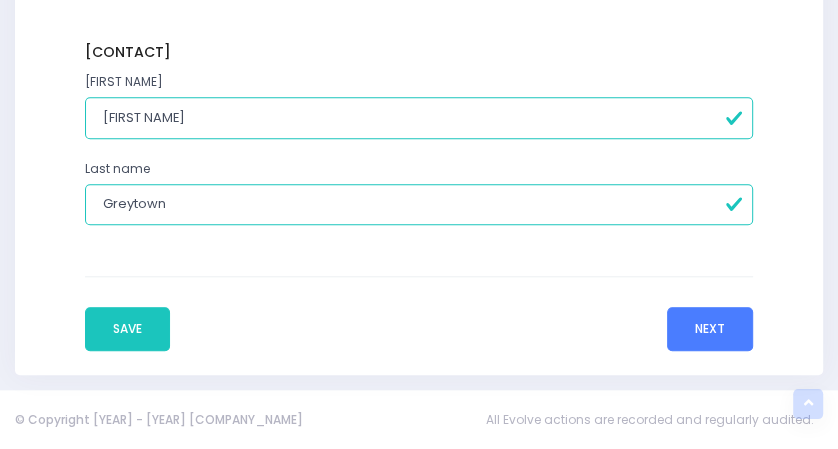 type on "[FIRST NAME]" 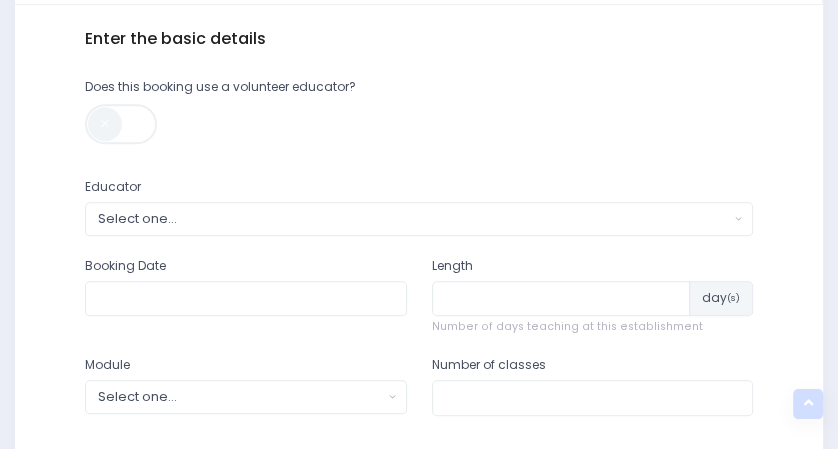 scroll, scrollTop: 704, scrollLeft: 0, axis: vertical 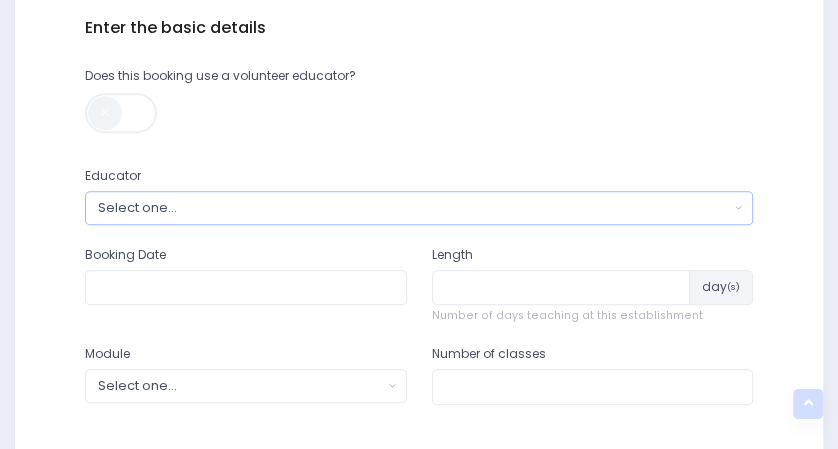 click on "Select one..." at bounding box center (418, 207) 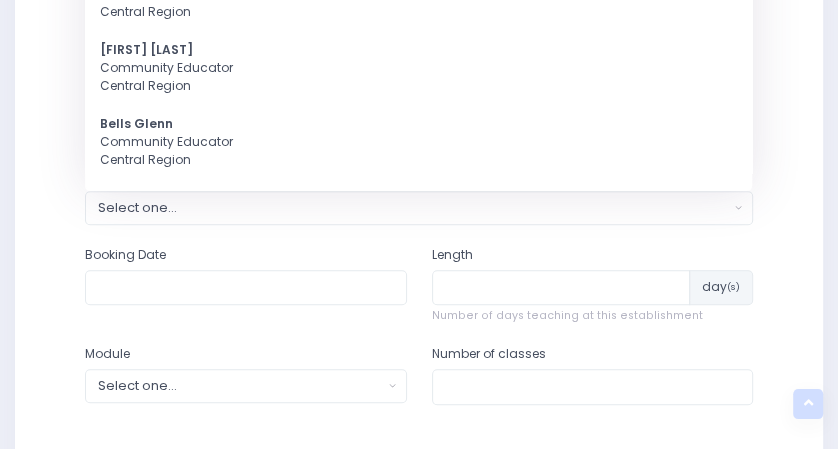 scroll, scrollTop: 370, scrollLeft: 0, axis: vertical 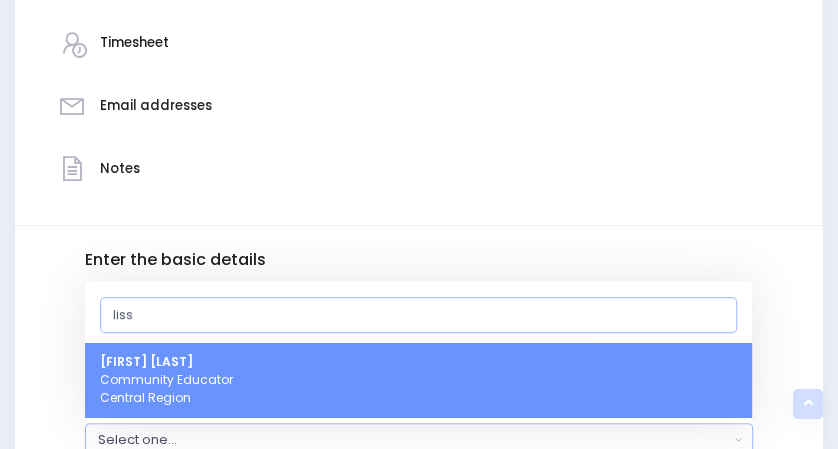 type on "liss" 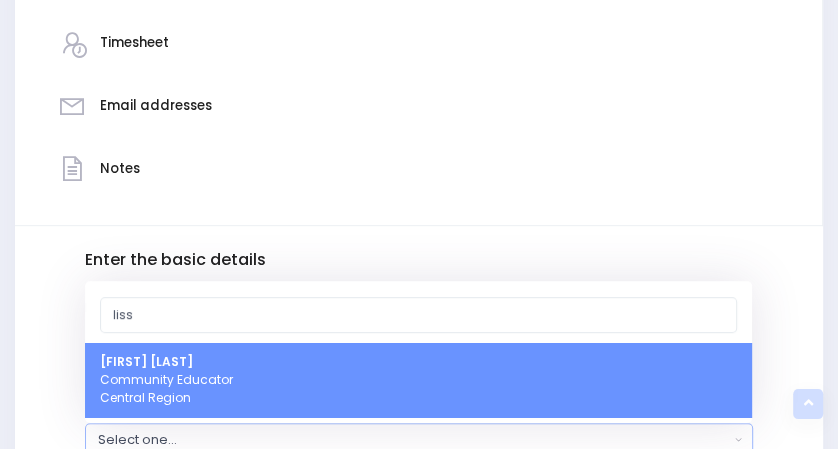click on "[PERSON] [ROLE] [REGION]" at bounding box center (418, 380) 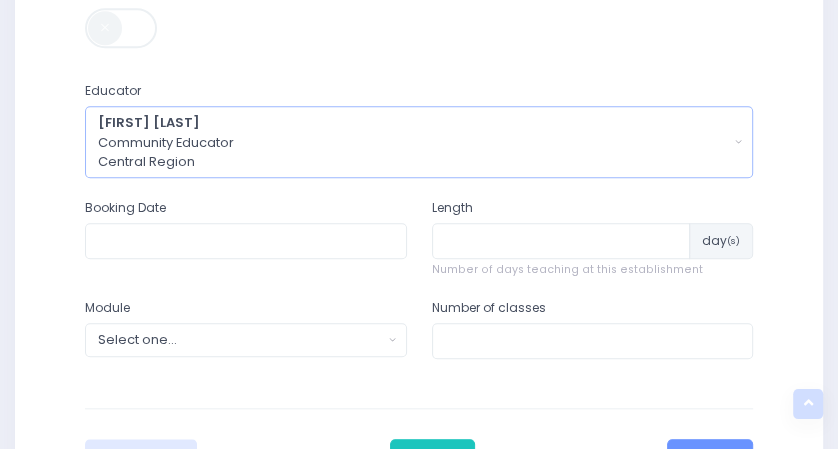 scroll, scrollTop: 791, scrollLeft: 0, axis: vertical 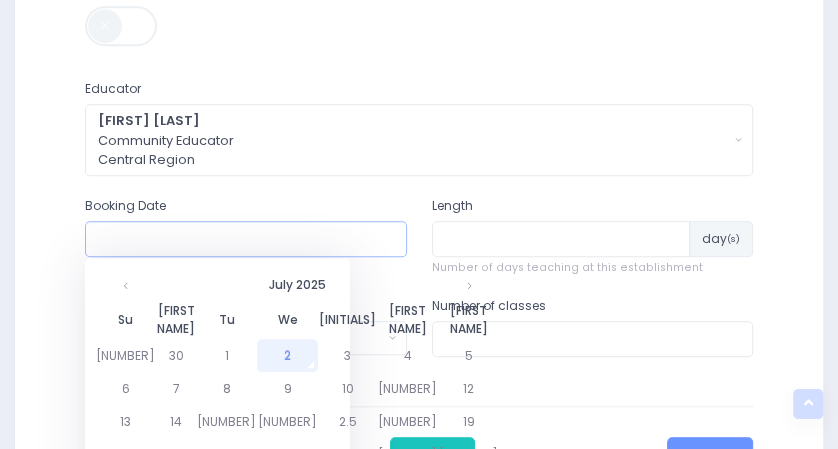 click at bounding box center (245, 239) 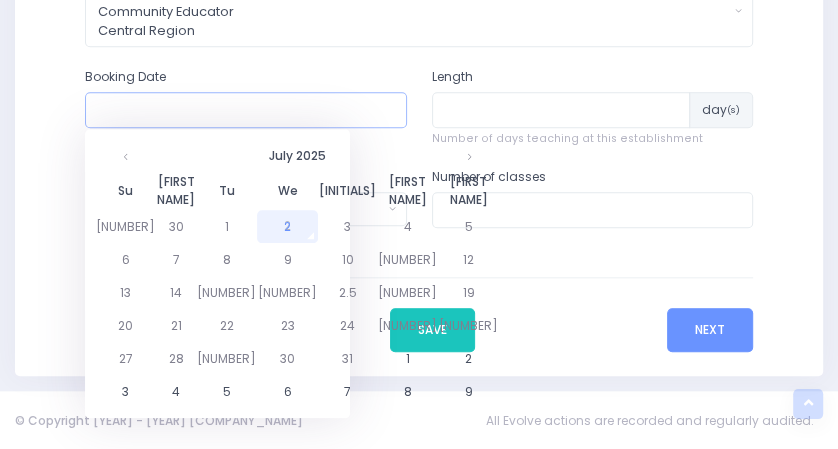 scroll, scrollTop: 920, scrollLeft: 0, axis: vertical 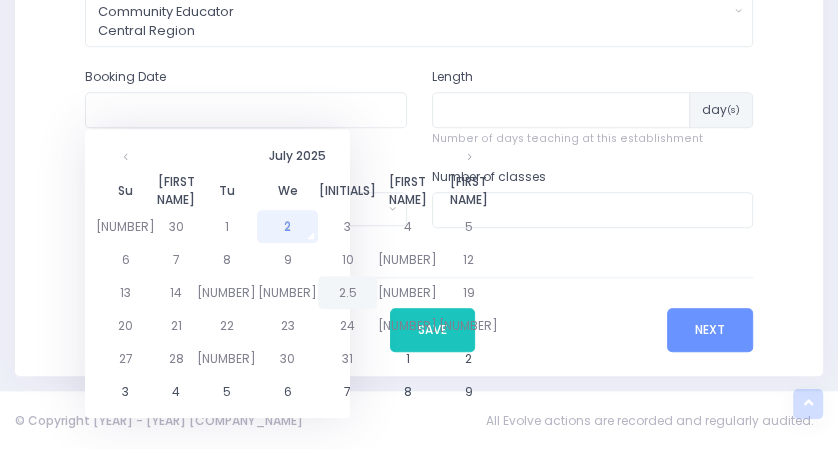 click on "2.5" at bounding box center [347, 226] 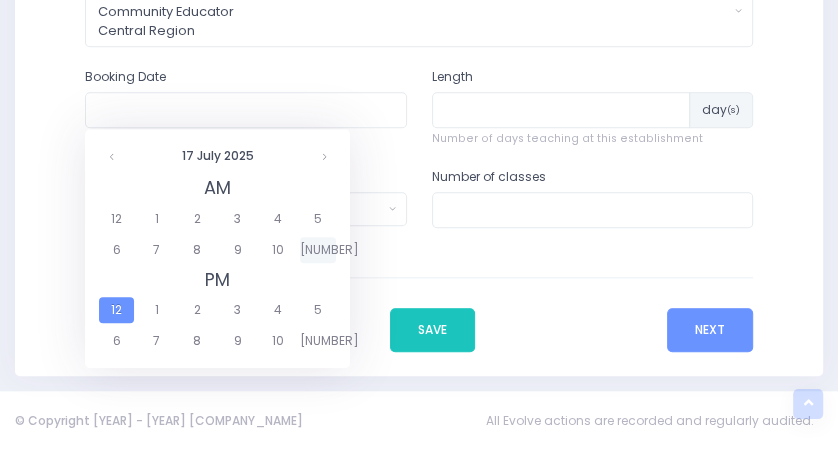click on "[NUMBER]" at bounding box center [317, 250] 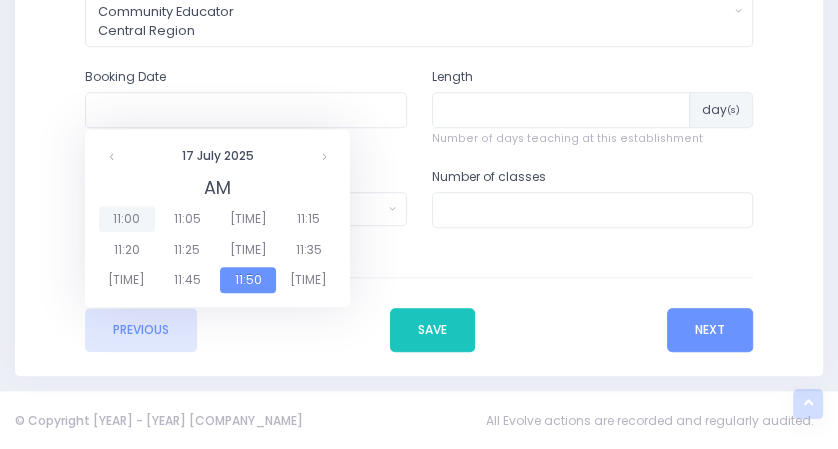 click on "11:00" at bounding box center (127, 219) 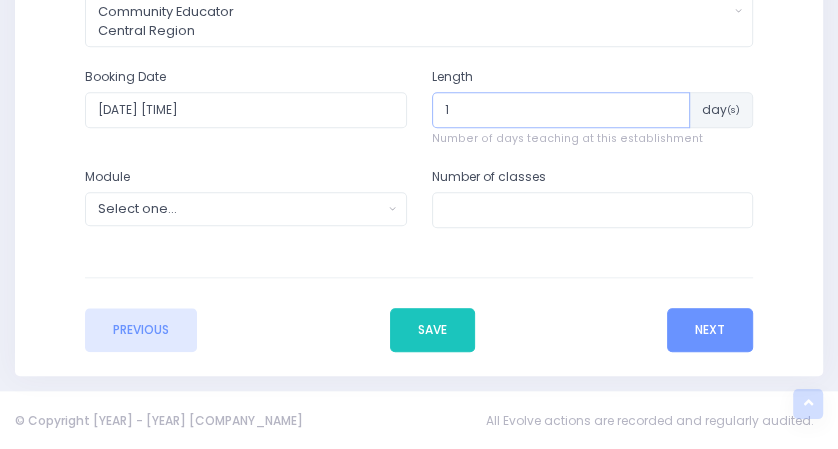 type on "1" 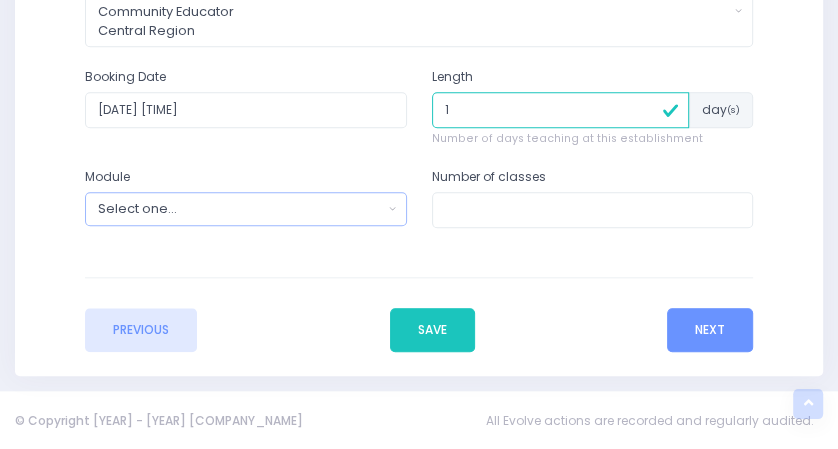 click on "Select one..." at bounding box center [245, 208] 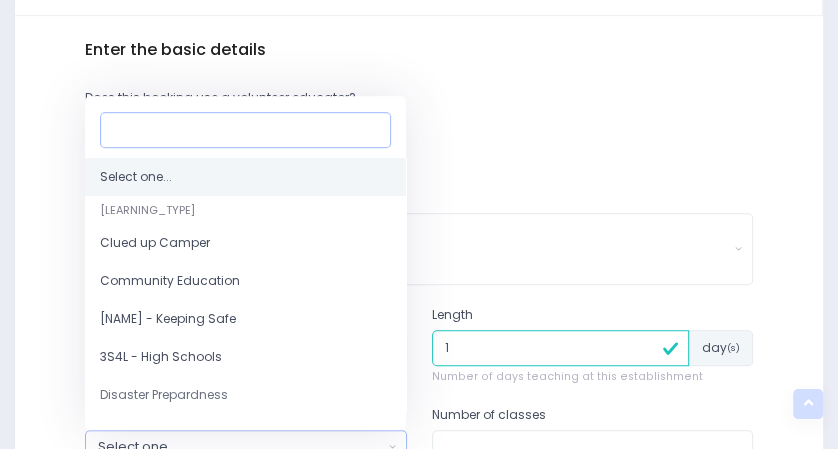 scroll, scrollTop: 683, scrollLeft: 0, axis: vertical 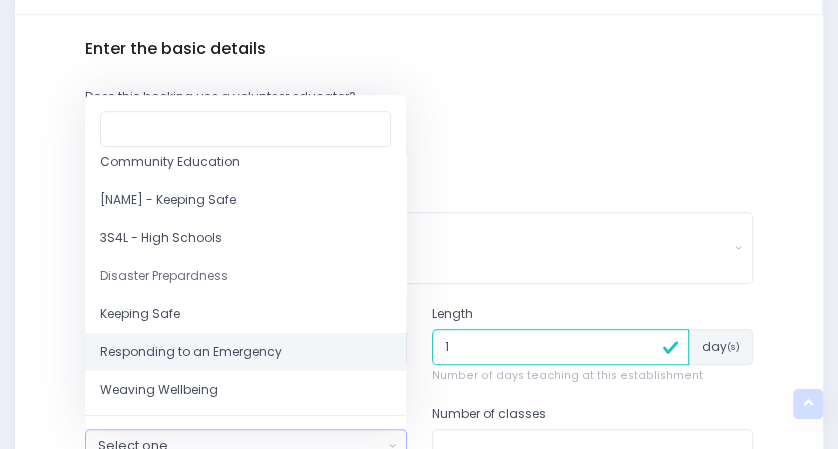 click on "Responding to an Emergency" at bounding box center (191, 352) 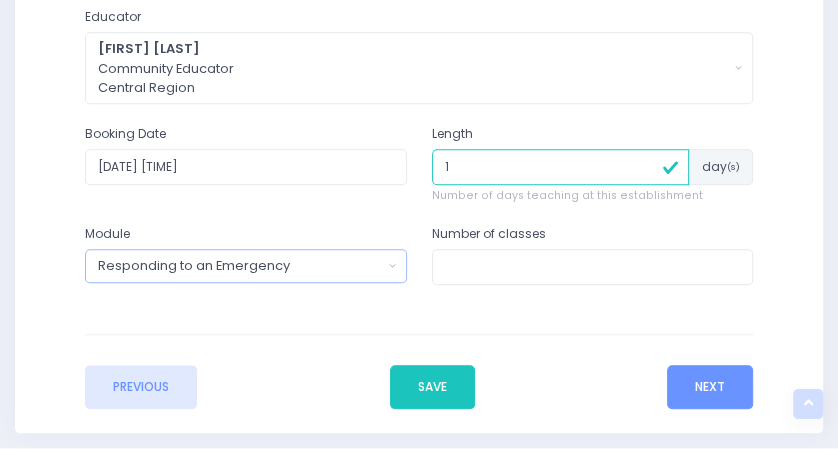 scroll, scrollTop: 868, scrollLeft: 0, axis: vertical 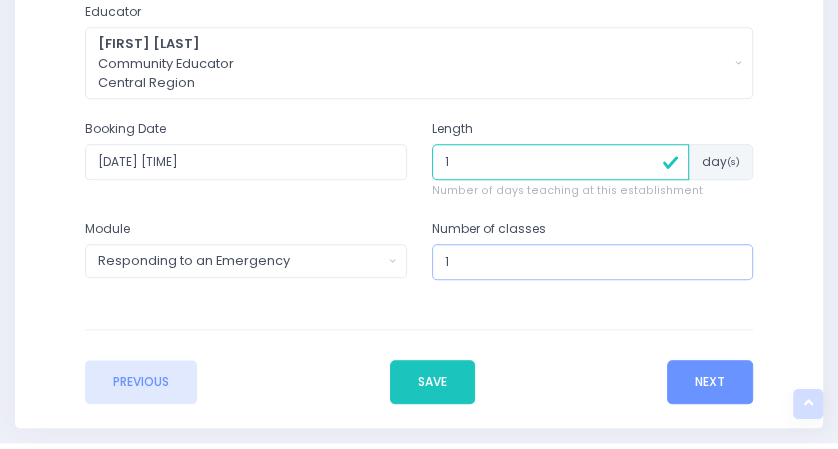 type on "1" 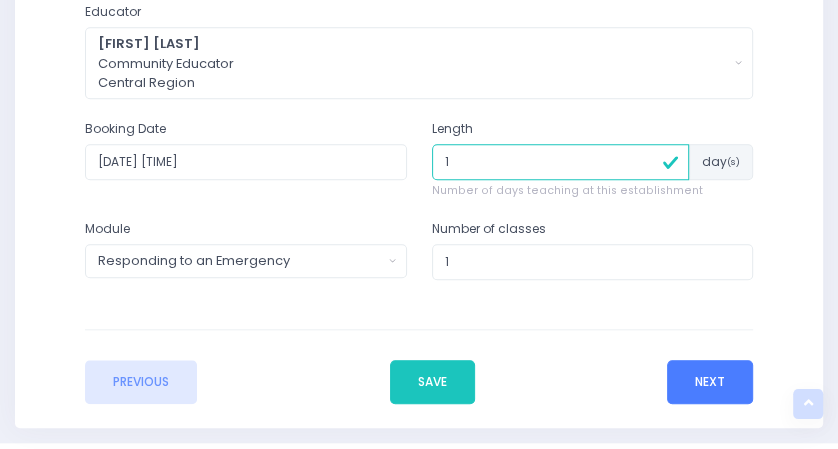 click on "Next" at bounding box center [710, 382] 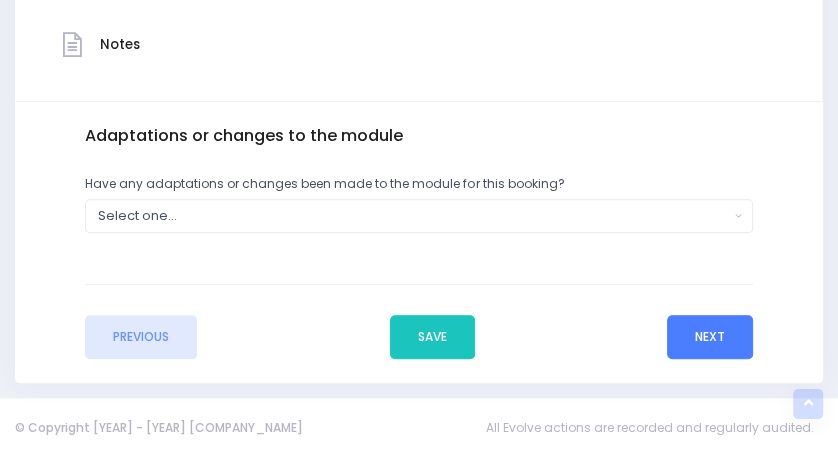 scroll, scrollTop: 603, scrollLeft: 0, axis: vertical 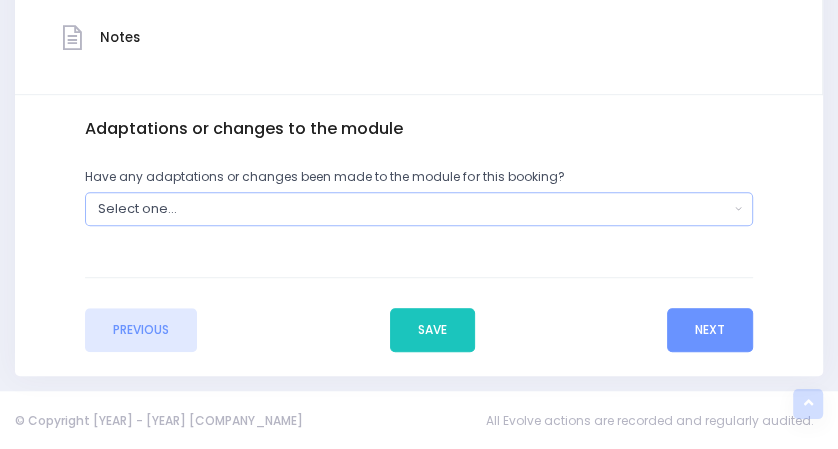 click on "Select one..." at bounding box center (418, 208) 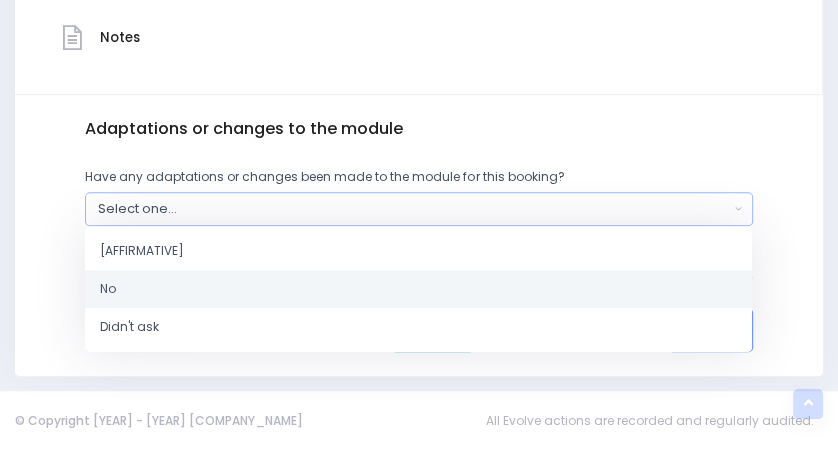 click on "No" at bounding box center [418, 289] 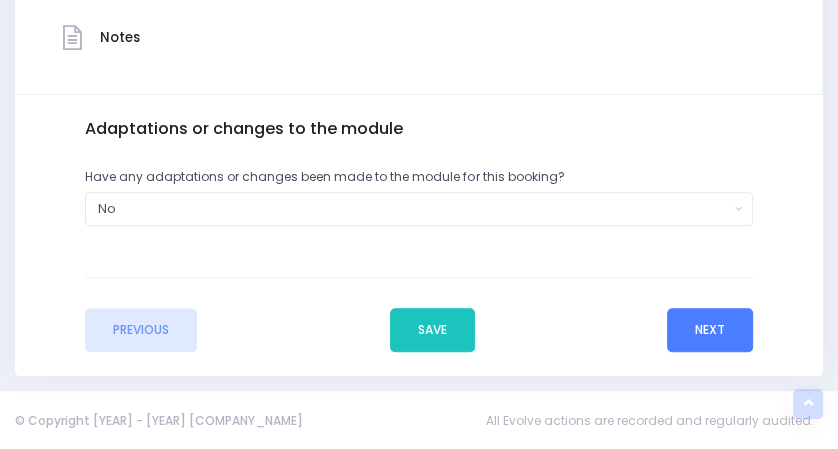 click on "Next" at bounding box center (710, 330) 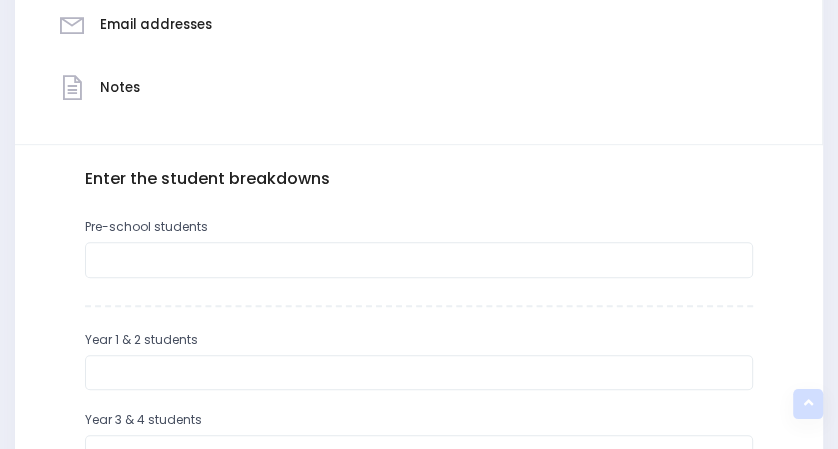 scroll, scrollTop: 554, scrollLeft: 0, axis: vertical 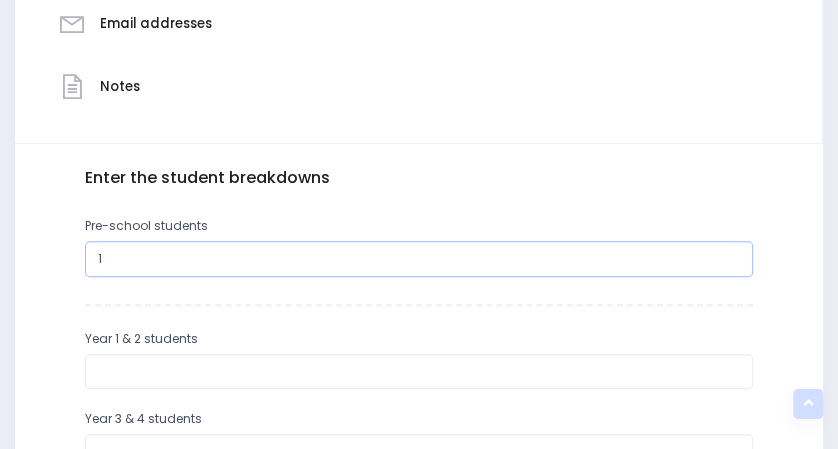 click on "1" at bounding box center (418, 259) 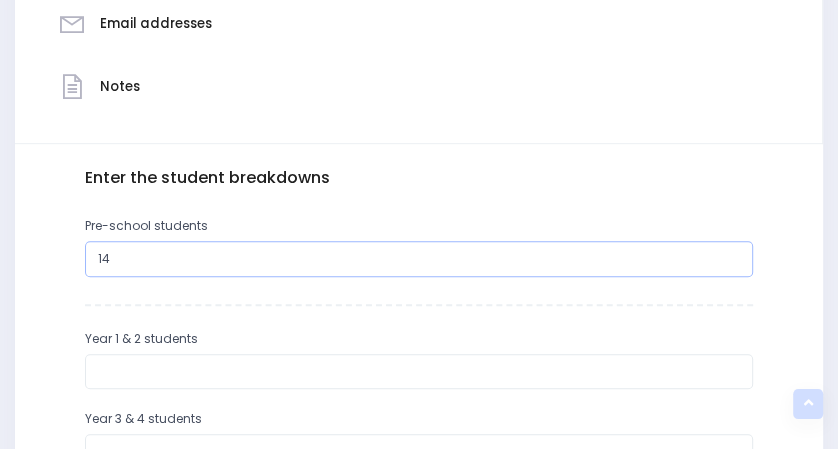 click on "14" at bounding box center (418, 259) 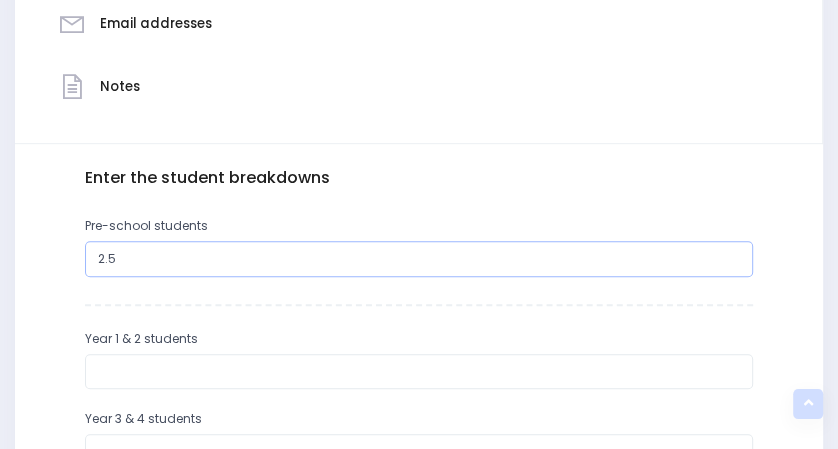 click on "2.5" at bounding box center [418, 259] 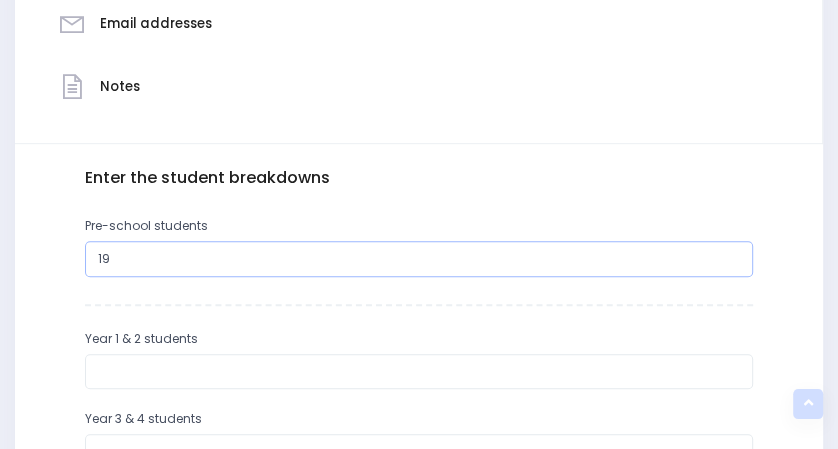 click on "19" at bounding box center (418, 259) 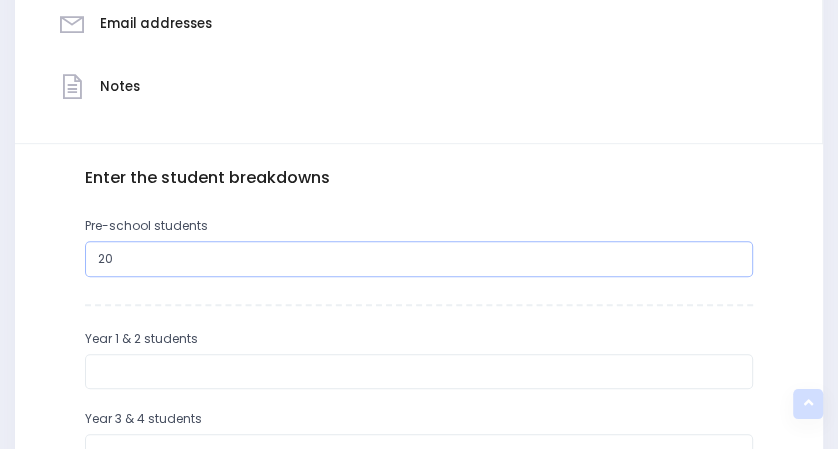 click on "20" at bounding box center [418, 259] 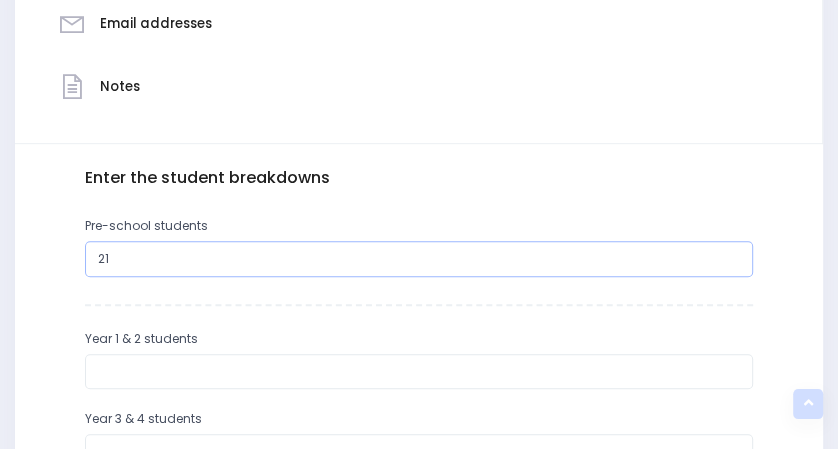 click on "21" at bounding box center [418, 259] 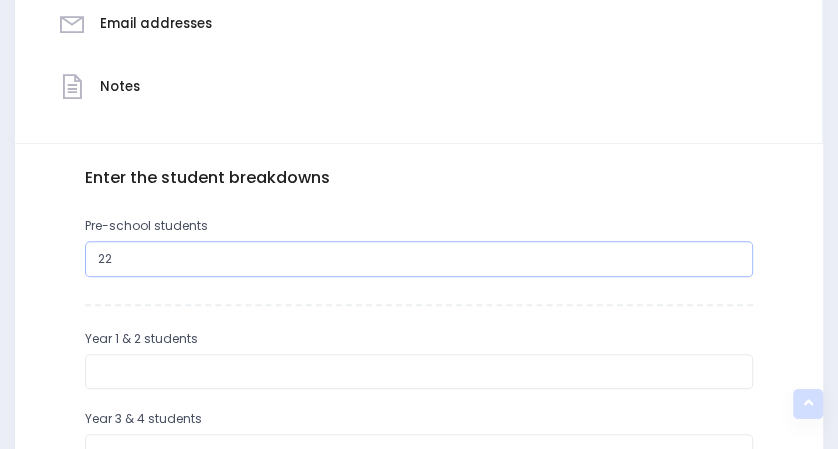 type on "22" 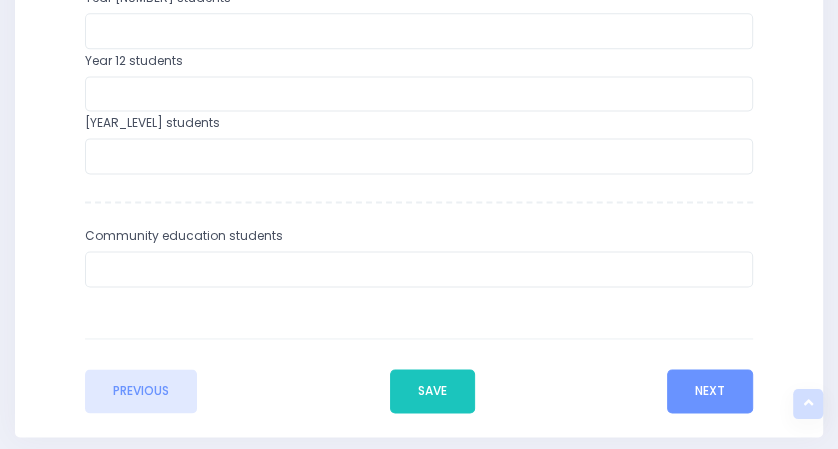 scroll, scrollTop: 1364, scrollLeft: 0, axis: vertical 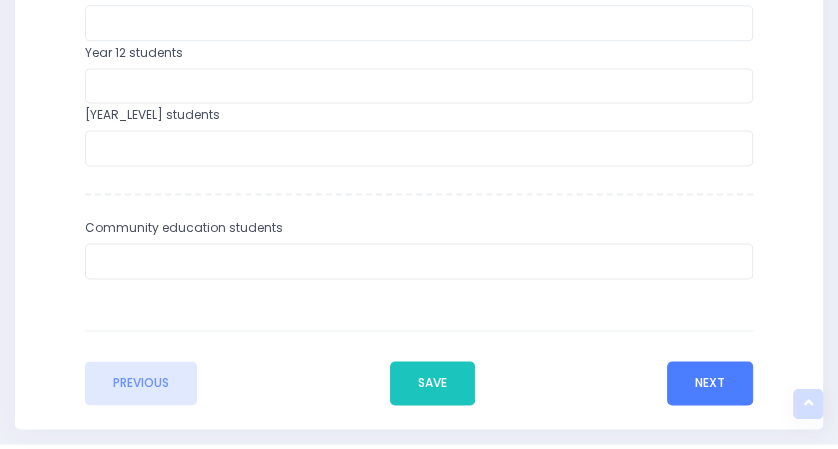 click on "Next" at bounding box center (710, 383) 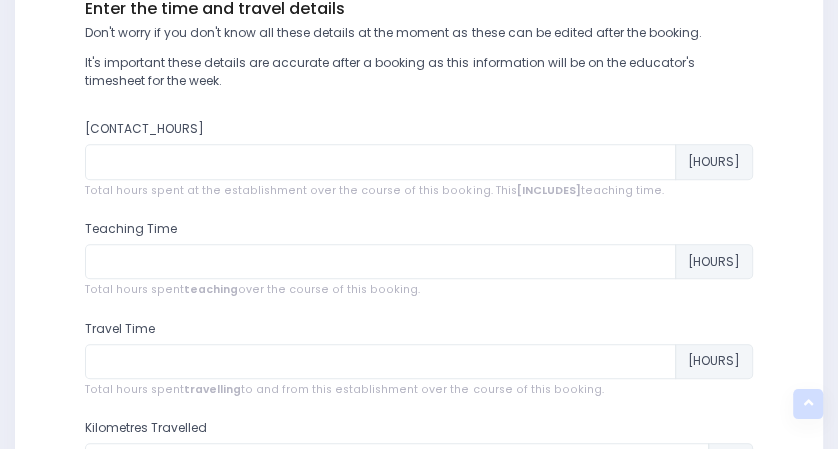 scroll, scrollTop: 724, scrollLeft: 0, axis: vertical 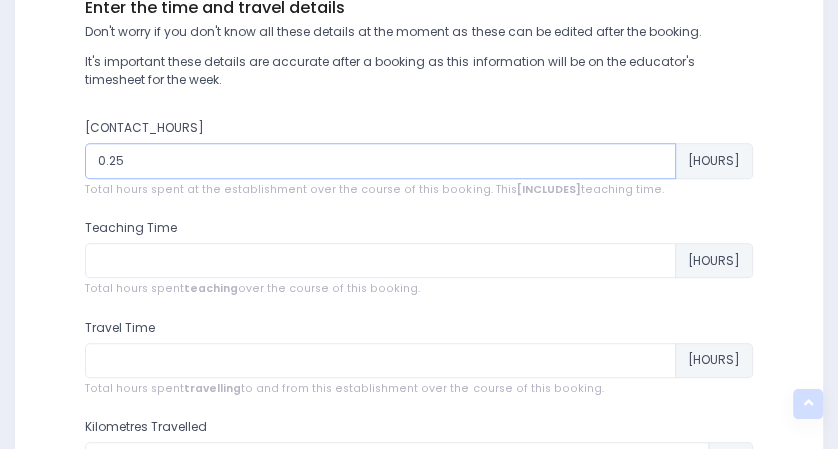 click on "0.25" at bounding box center [380, 161] 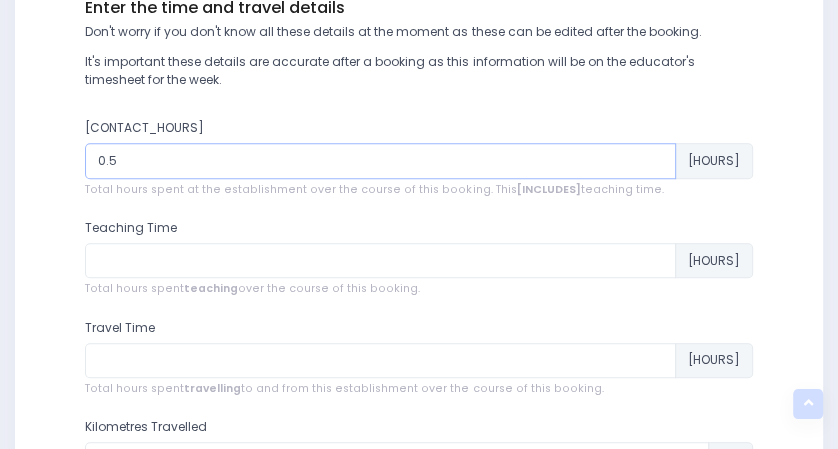 click on "0.5" at bounding box center [380, 161] 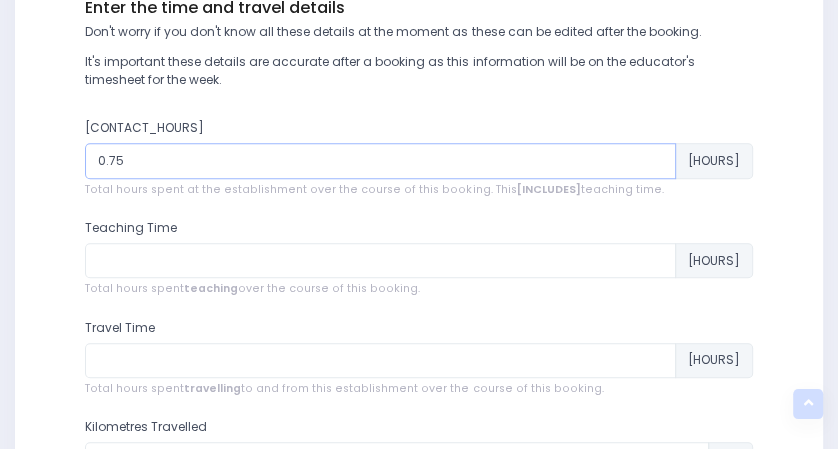 click on "0.75" at bounding box center (380, 161) 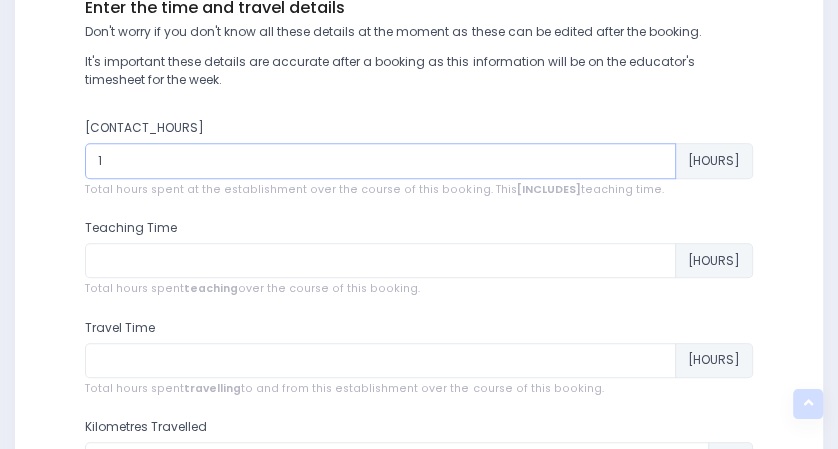 type on "1" 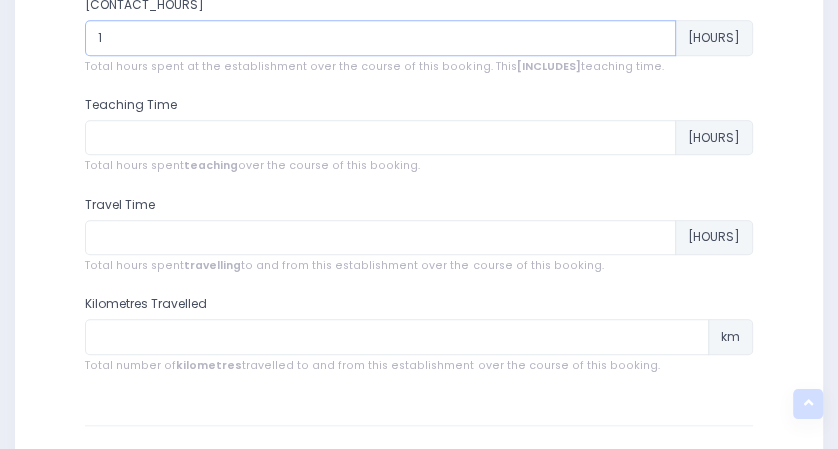 scroll, scrollTop: 848, scrollLeft: 0, axis: vertical 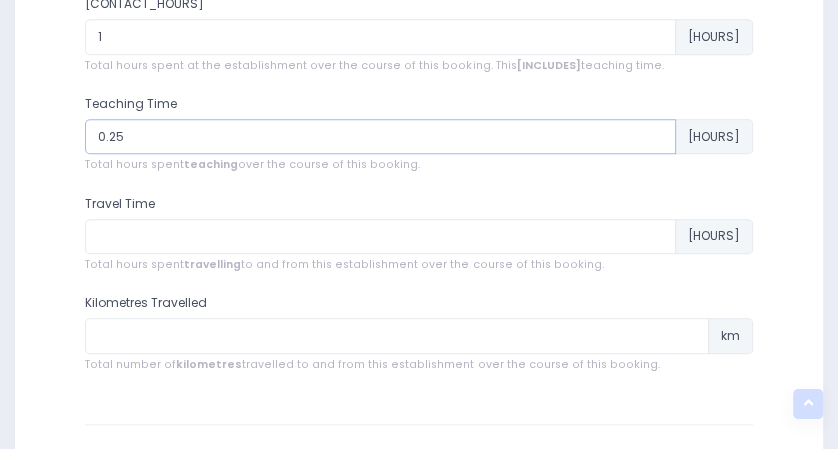 click on "0.25" at bounding box center (380, 137) 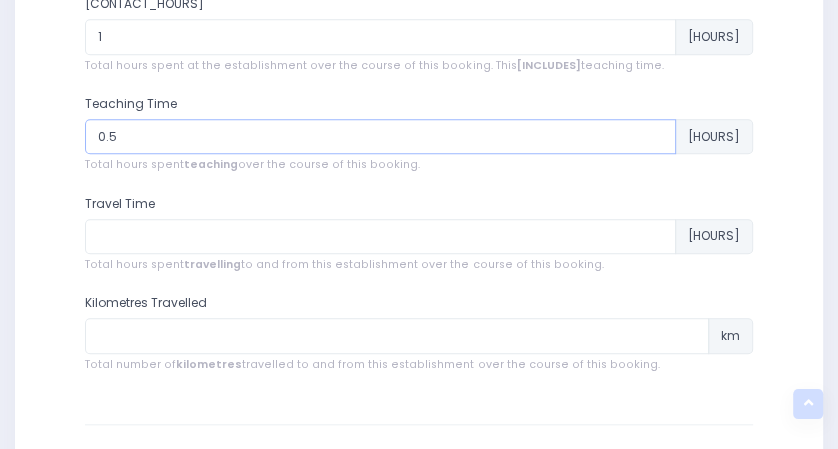 type on "0.5" 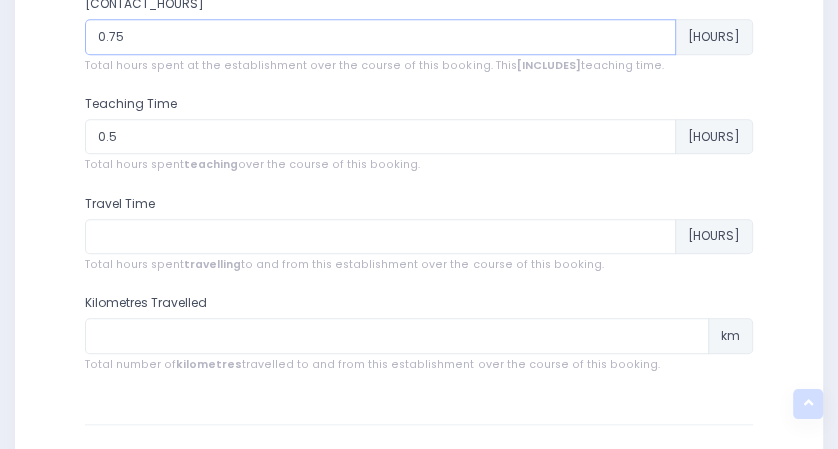 type on "0.75" 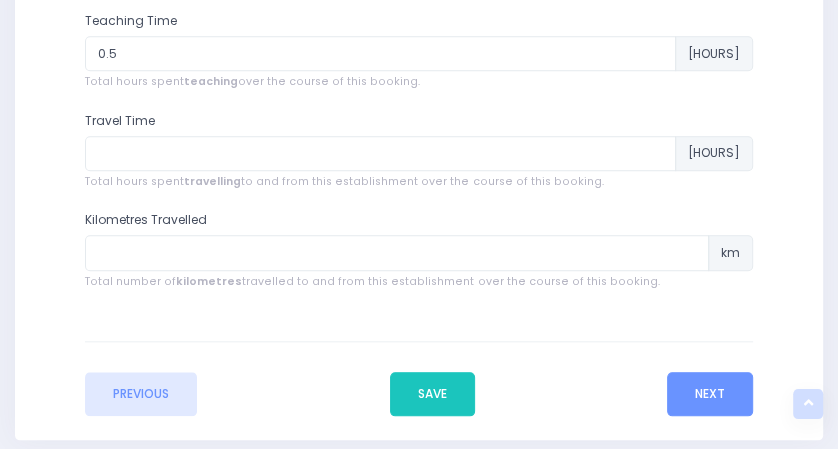 scroll, scrollTop: 932, scrollLeft: 0, axis: vertical 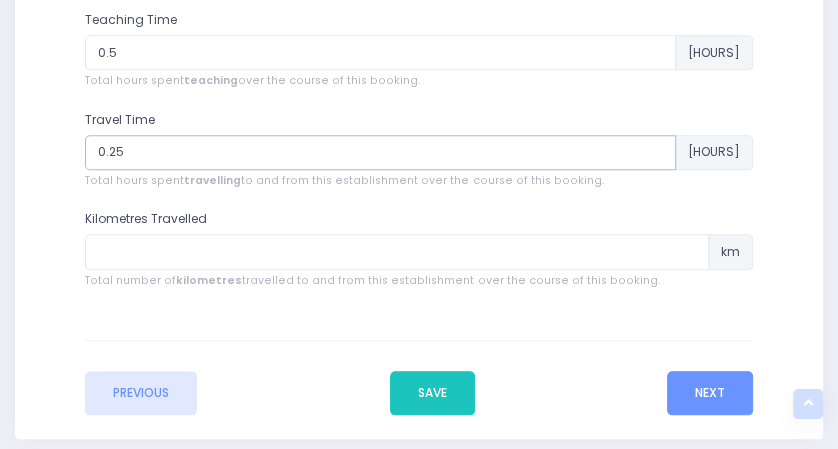 click on "0.25" at bounding box center (380, 153) 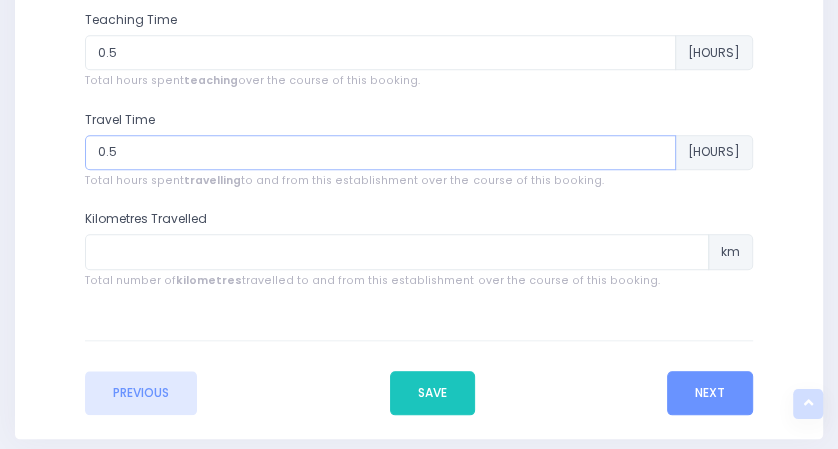 click on "0.5" at bounding box center (380, 153) 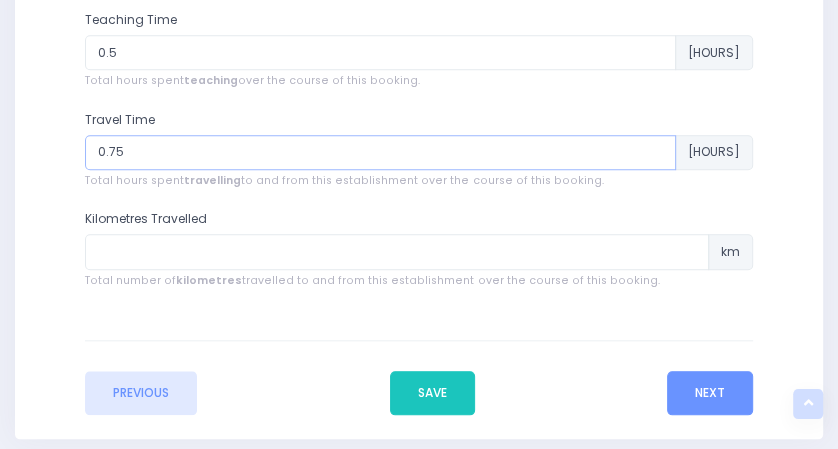 click on "0.75" at bounding box center [380, 153] 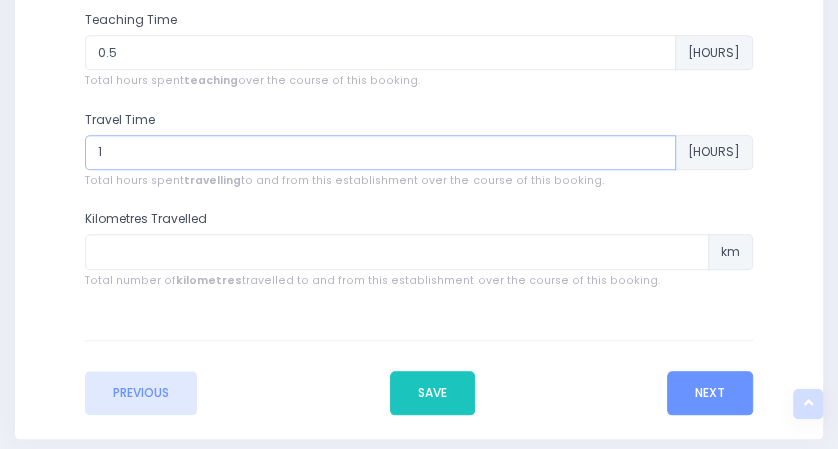 click on "1" at bounding box center (380, 153) 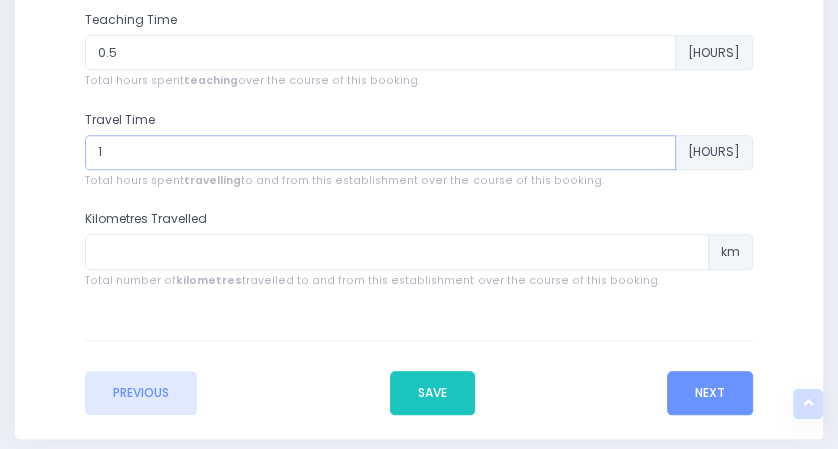 click on "[PRICE]" at bounding box center (380, 153) 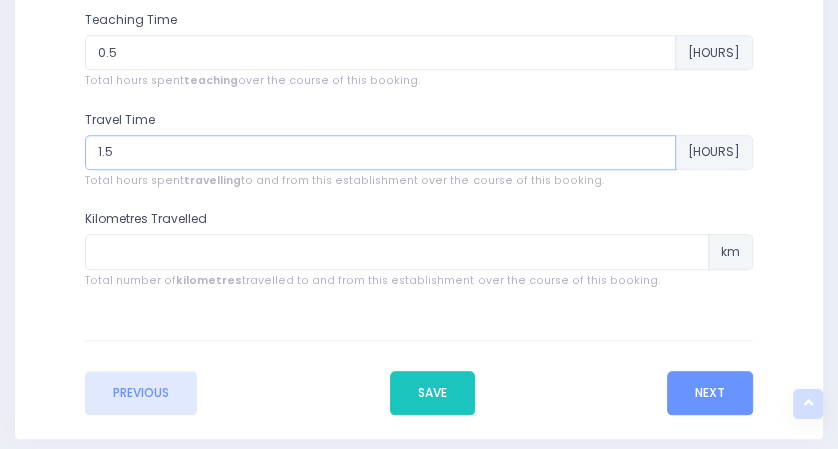 click on "1.5" at bounding box center [380, 153] 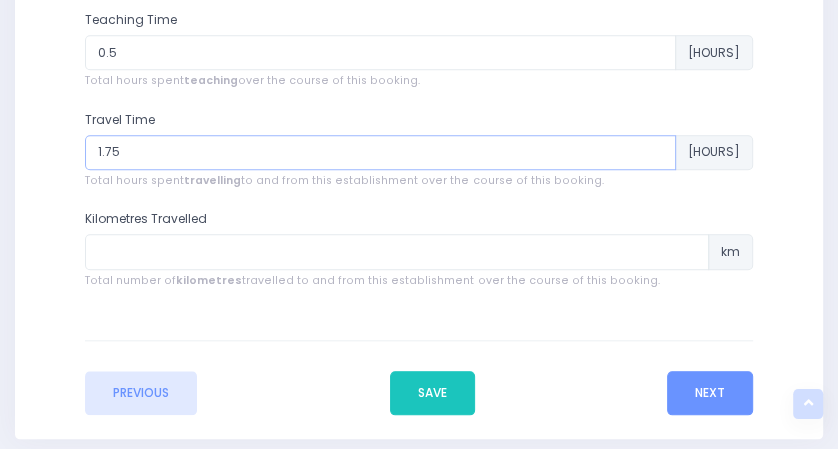 click on "1.75" at bounding box center [380, 153] 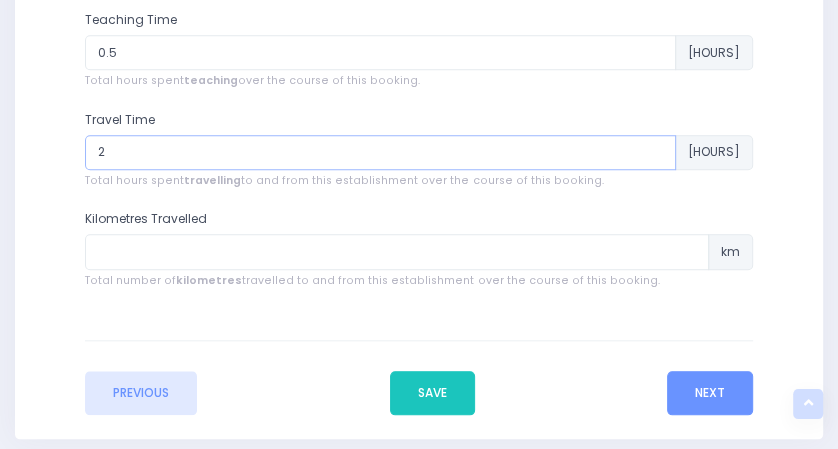 click on "2" at bounding box center (380, 153) 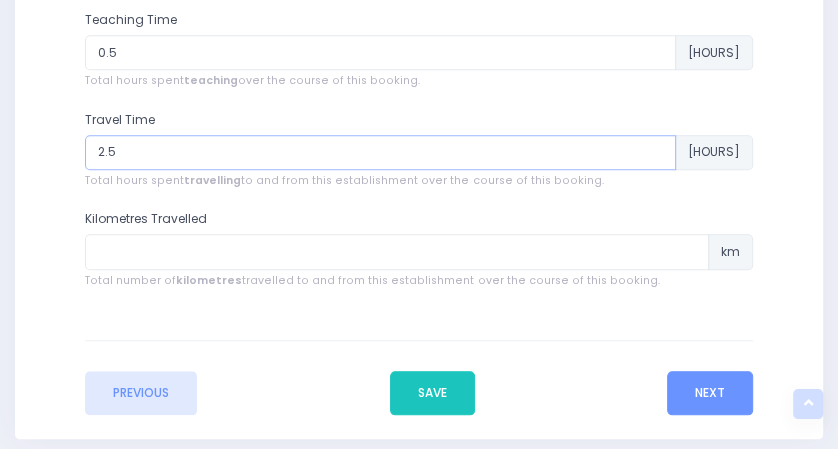 click on "2.5" at bounding box center (380, 153) 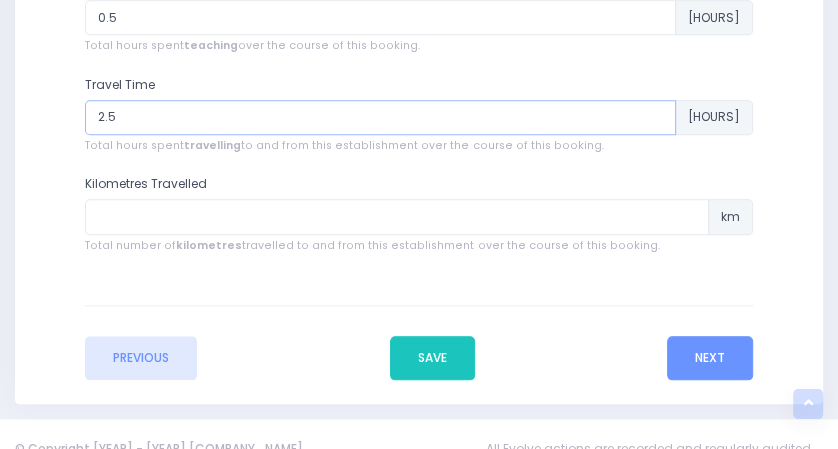 scroll, scrollTop: 968, scrollLeft: 0, axis: vertical 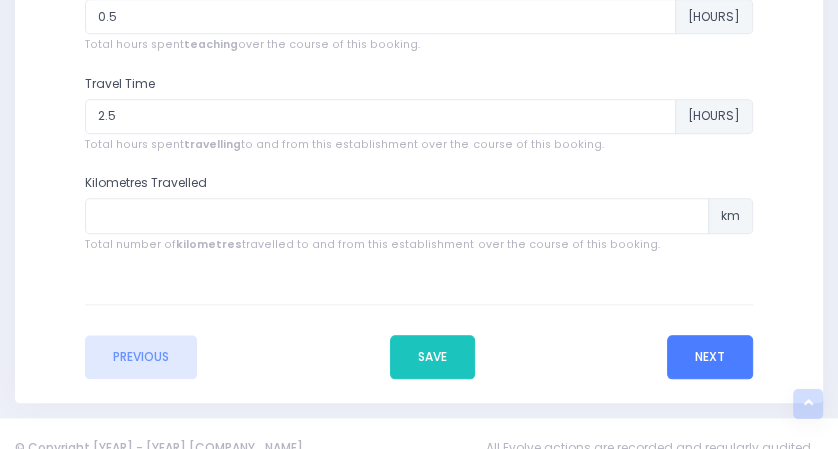 click on "Next" at bounding box center (710, 357) 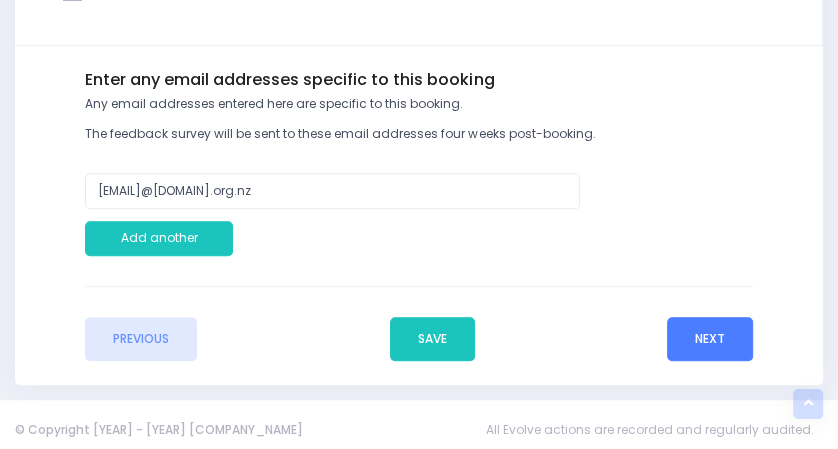 scroll, scrollTop: 653, scrollLeft: 0, axis: vertical 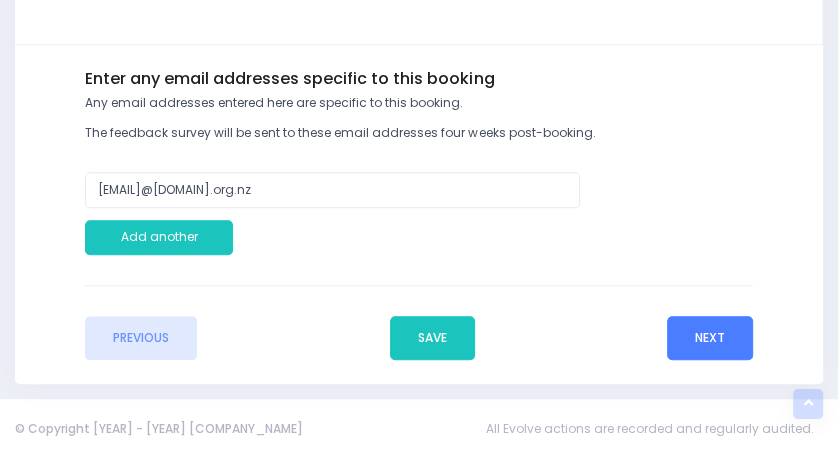 click on "Next" at bounding box center (710, 338) 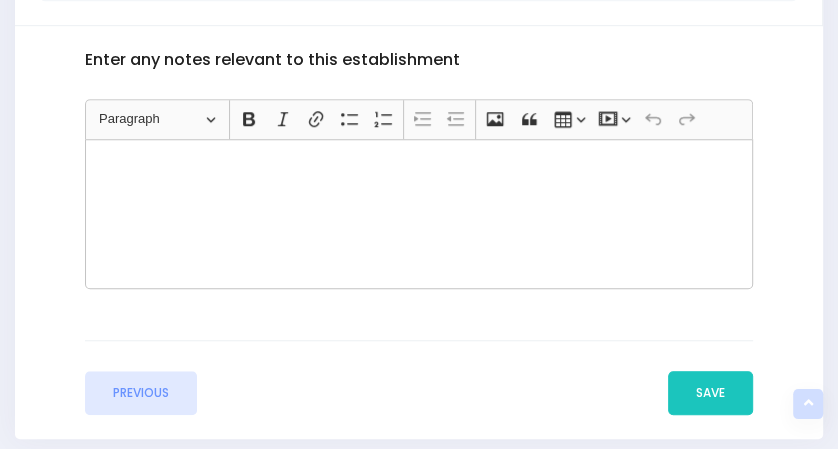 scroll, scrollTop: 674, scrollLeft: 0, axis: vertical 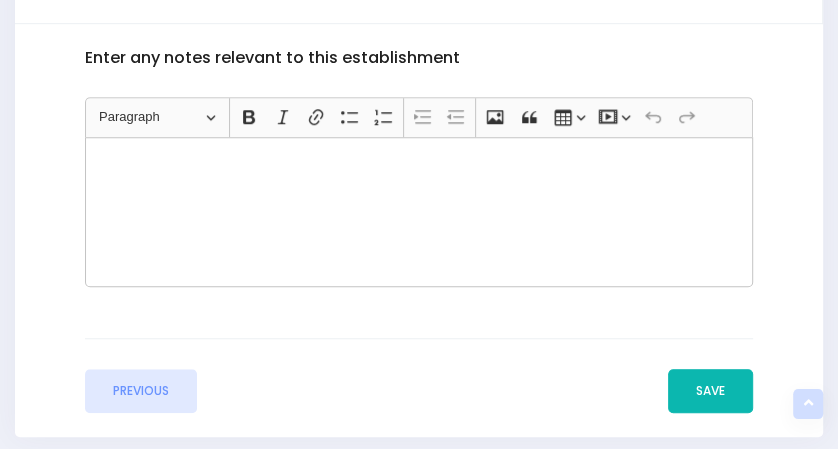 click on "Save" at bounding box center [710, 391] 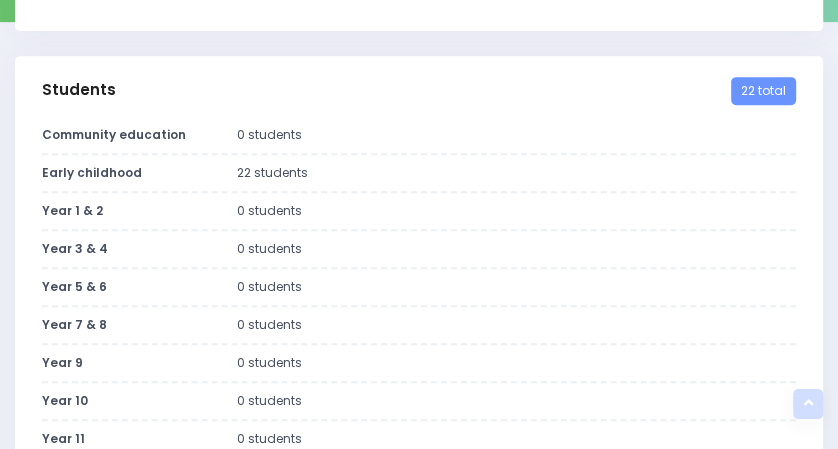 scroll, scrollTop: 0, scrollLeft: 0, axis: both 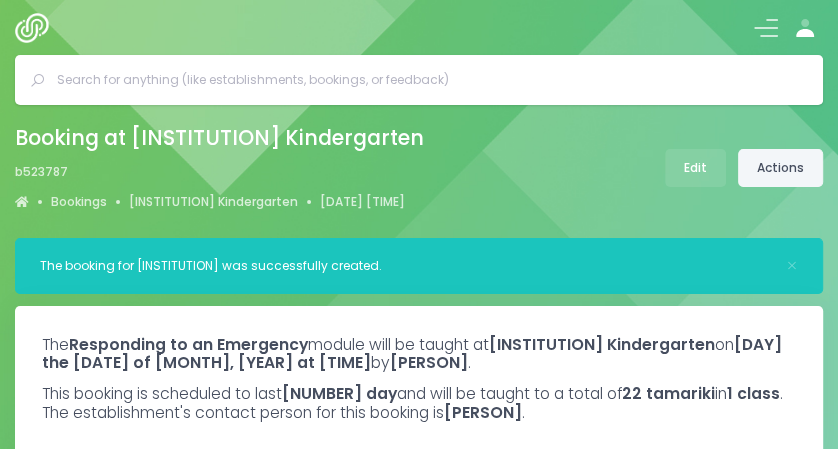 click on "Actions" at bounding box center (780, 168) 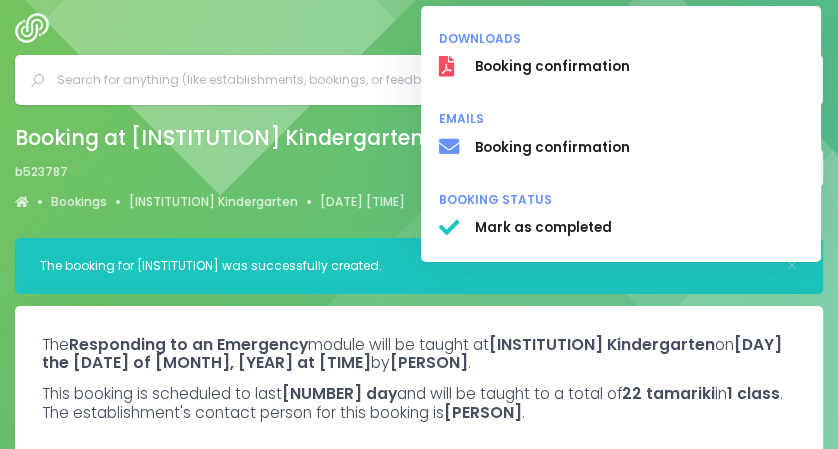 click on "Downloads
Booking confirmation
Emails
Booking confirmation
Booking status
Mark as completed" at bounding box center (621, 134) 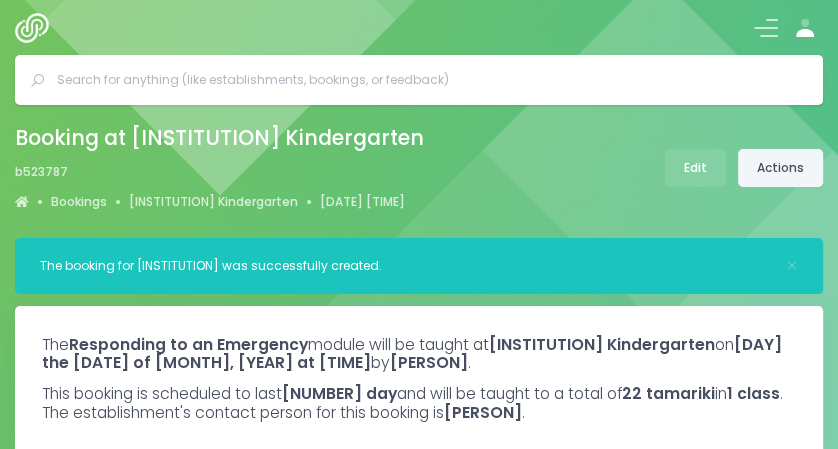 click on "Actions" at bounding box center [780, 168] 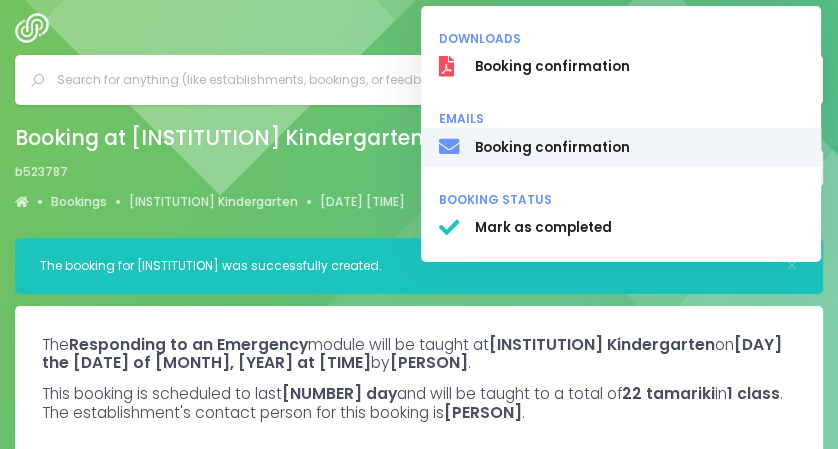 click on "Booking confirmation" at bounding box center [639, 67] 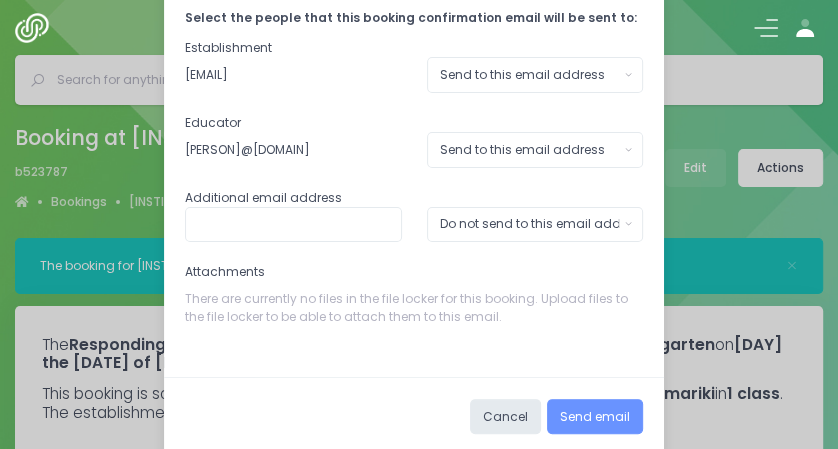 scroll, scrollTop: 97, scrollLeft: 0, axis: vertical 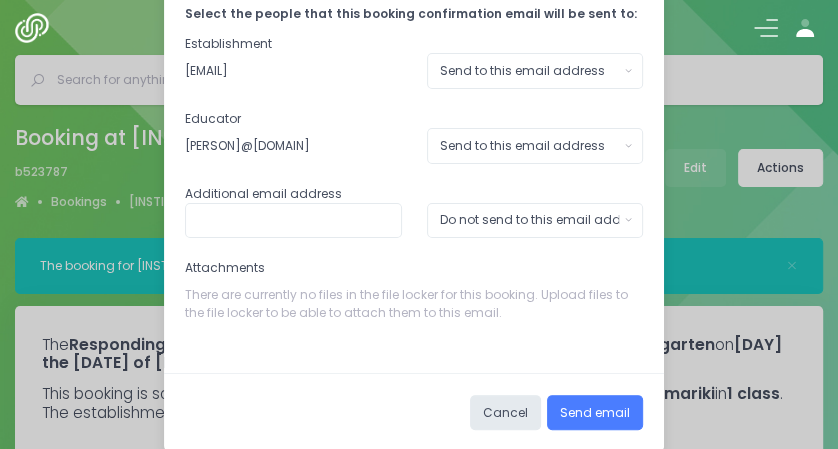 click on "Send email" at bounding box center [595, 413] 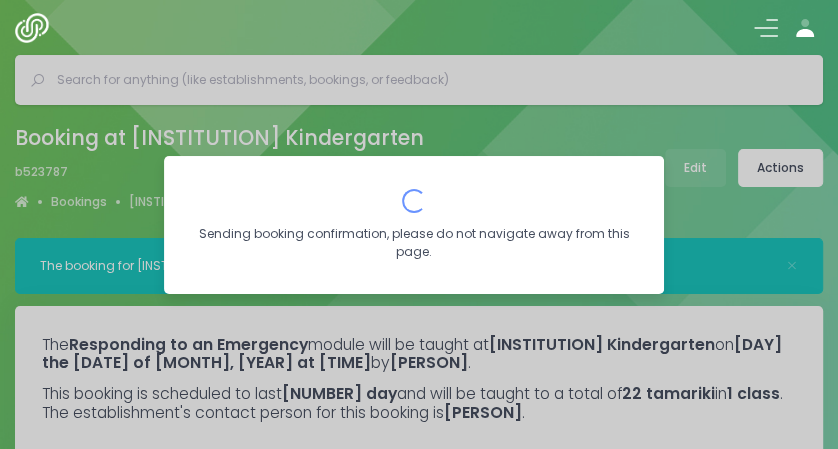 scroll, scrollTop: 0, scrollLeft: 0, axis: both 